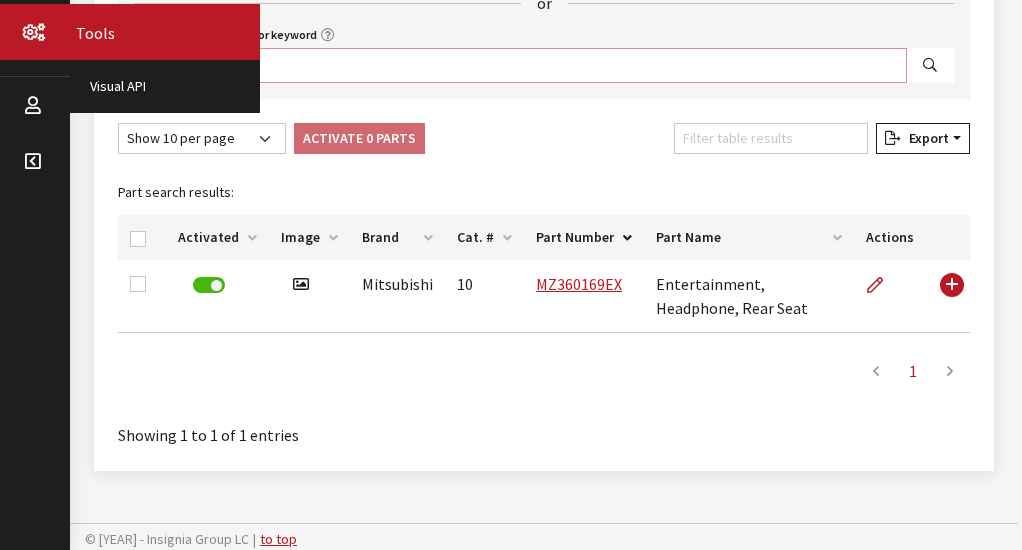scroll, scrollTop: 500, scrollLeft: 0, axis: vertical 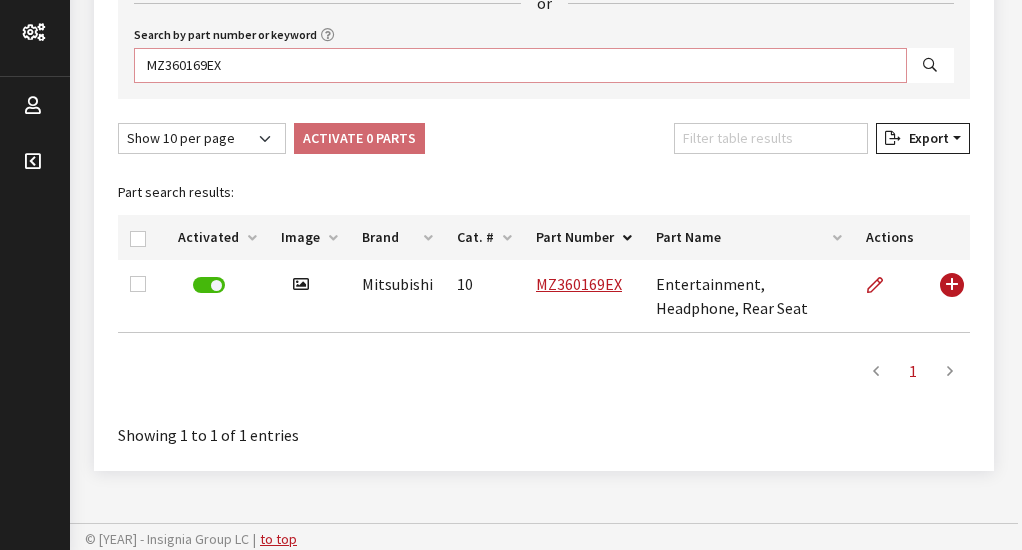 paste on "474" 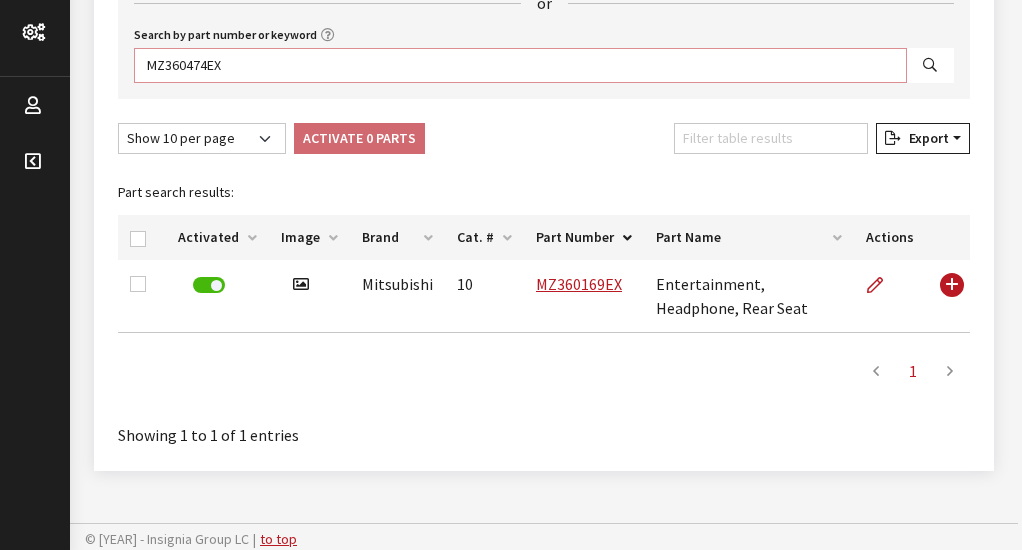 type on "MZ360474EX" 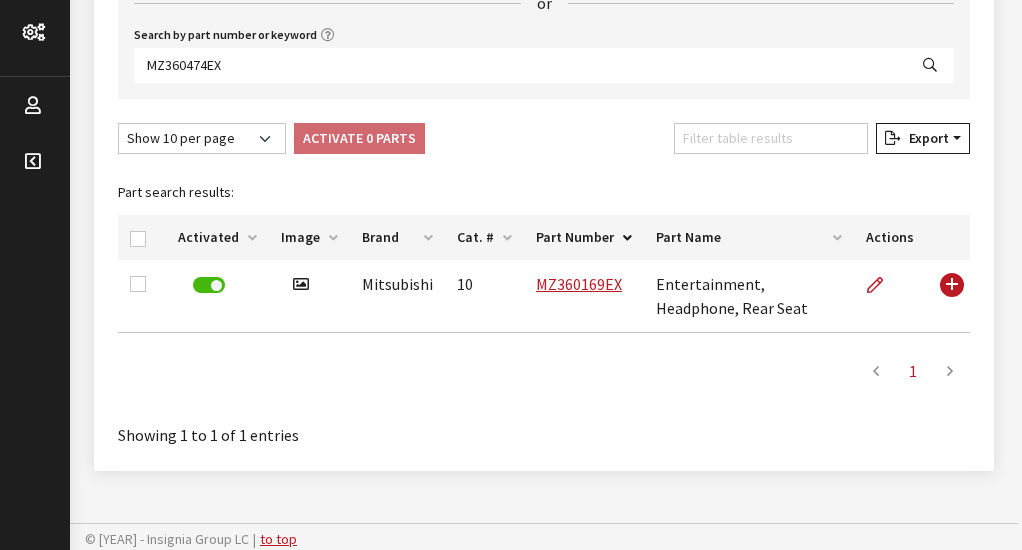 click at bounding box center [930, 65] 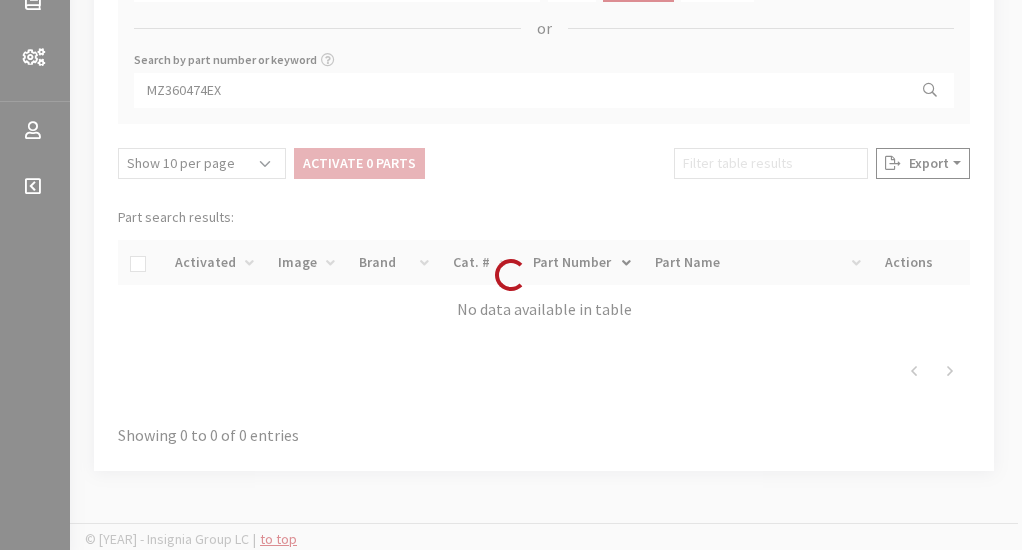scroll, scrollTop: 500, scrollLeft: 0, axis: vertical 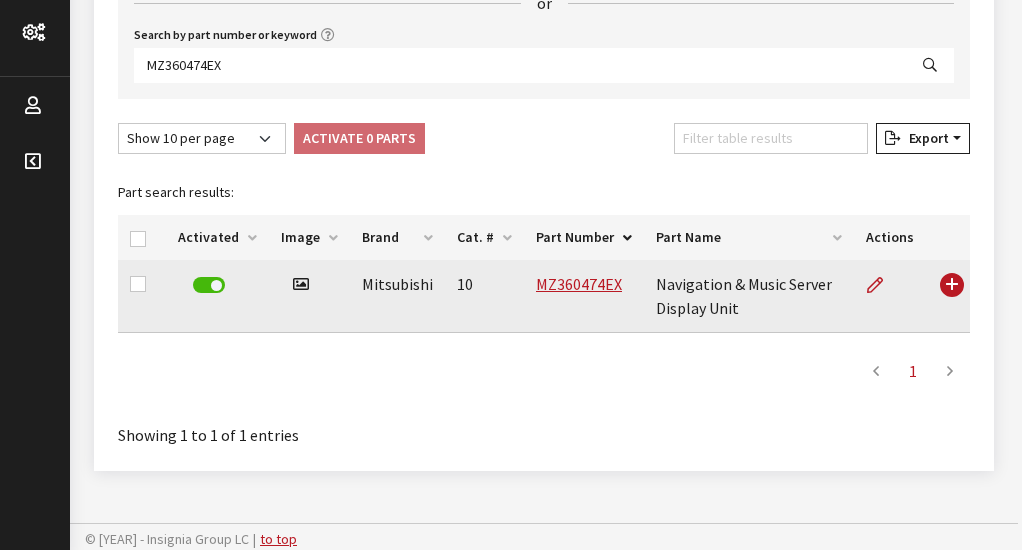 click on "[PART NUMBER]" at bounding box center (584, 296) 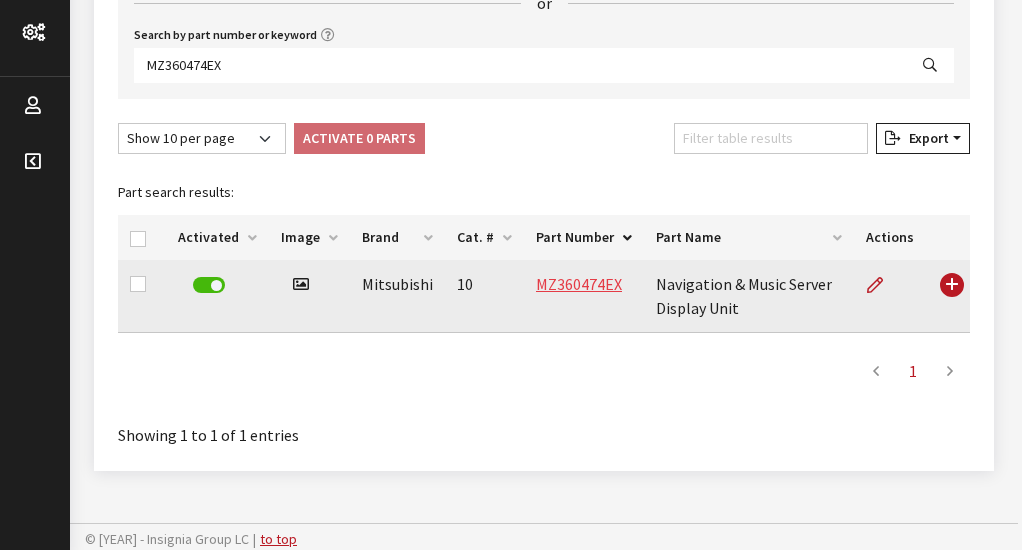 click on "[PART NUMBER]" at bounding box center [579, 284] 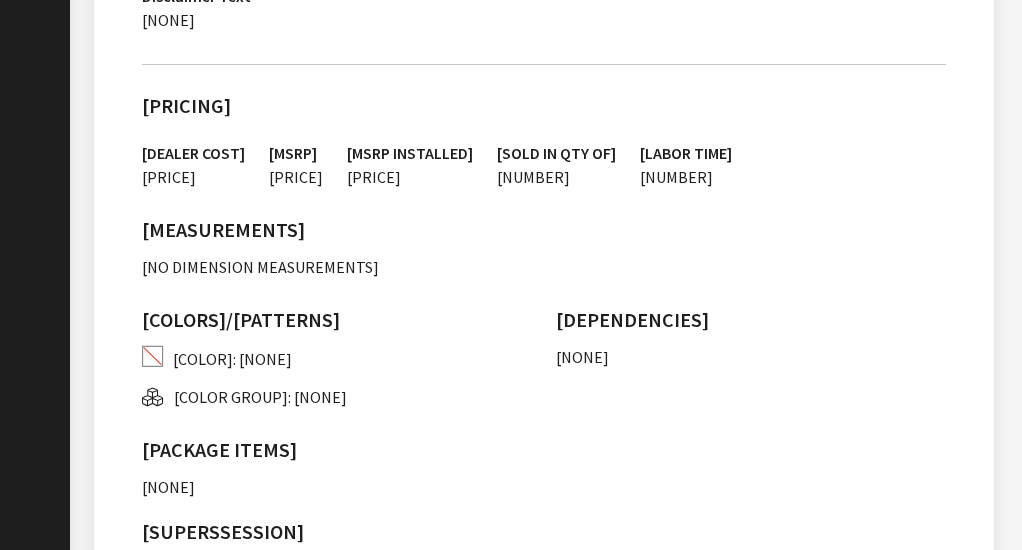 scroll, scrollTop: 1000, scrollLeft: 0, axis: vertical 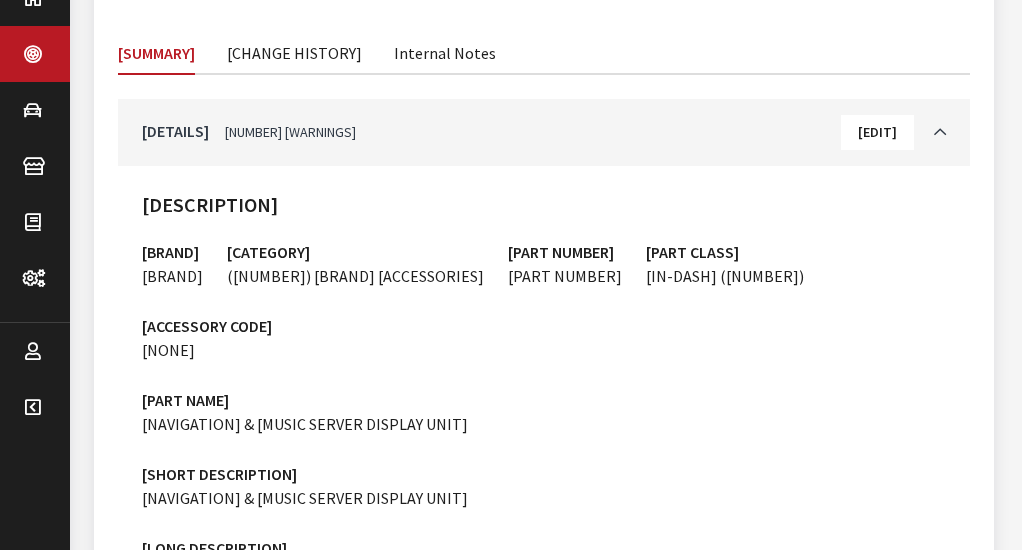 click on "[CHANGE HISTORY]" at bounding box center (294, 52) 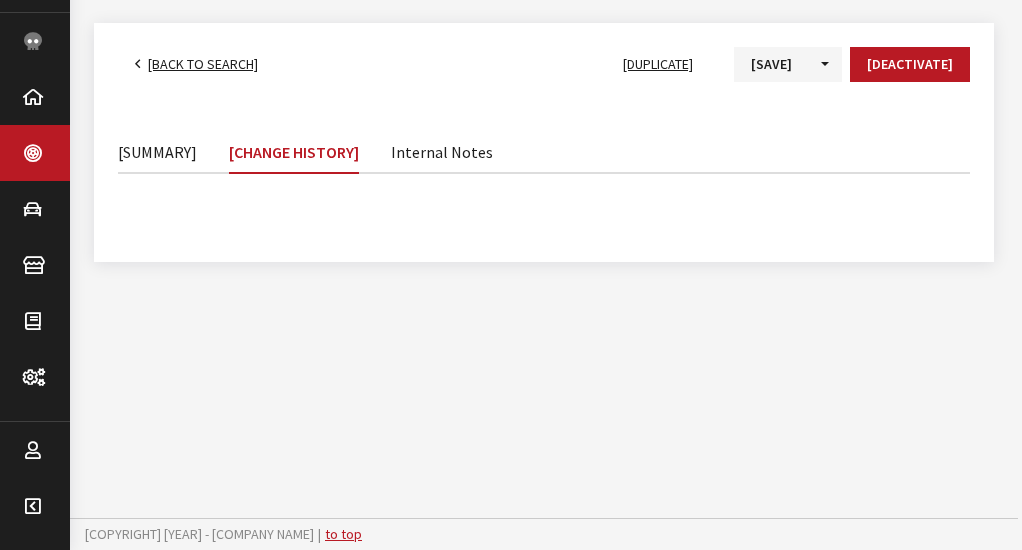scroll, scrollTop: 154, scrollLeft: 0, axis: vertical 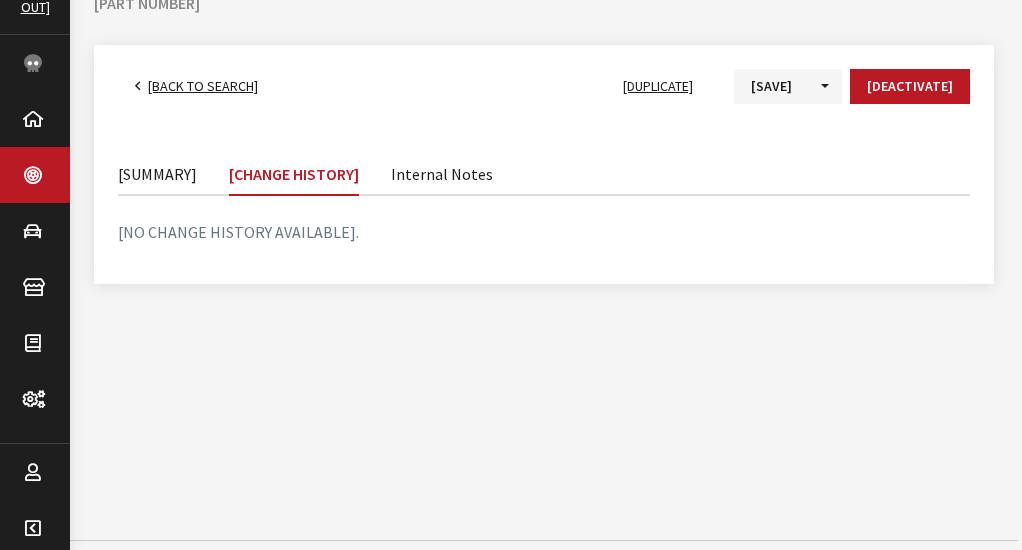 click on "Internal Notes" at bounding box center [442, 173] 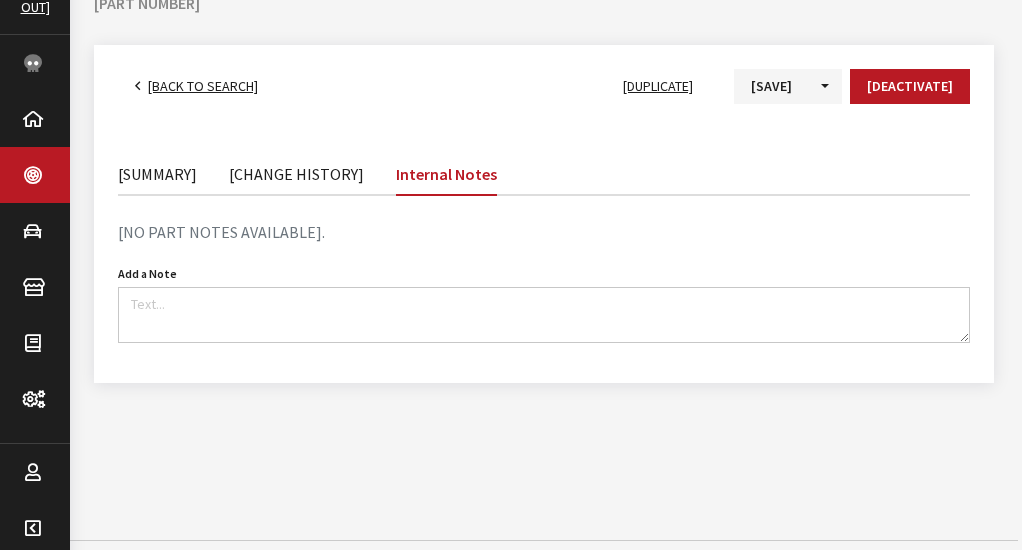 click on "[BACK TO SEARCH]" at bounding box center [203, 86] 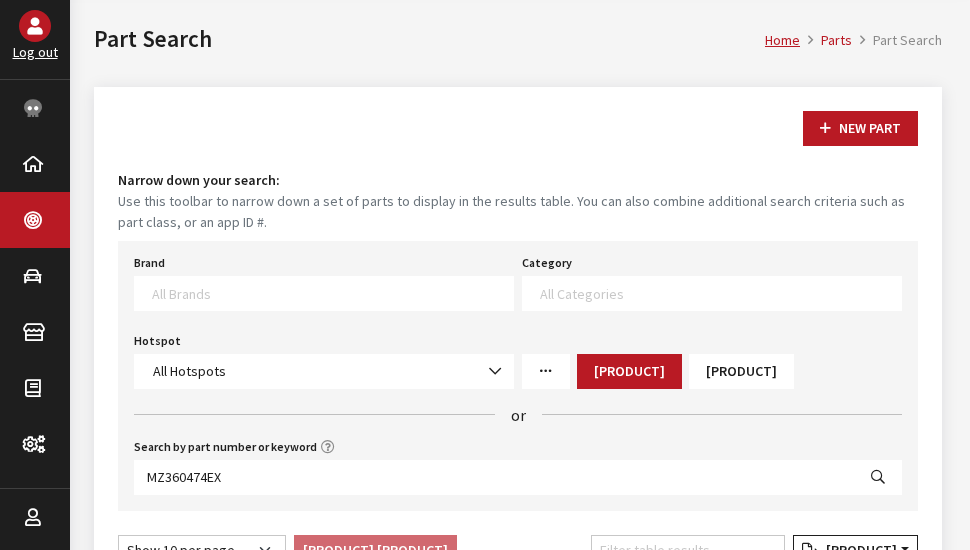 scroll, scrollTop: 200, scrollLeft: 0, axis: vertical 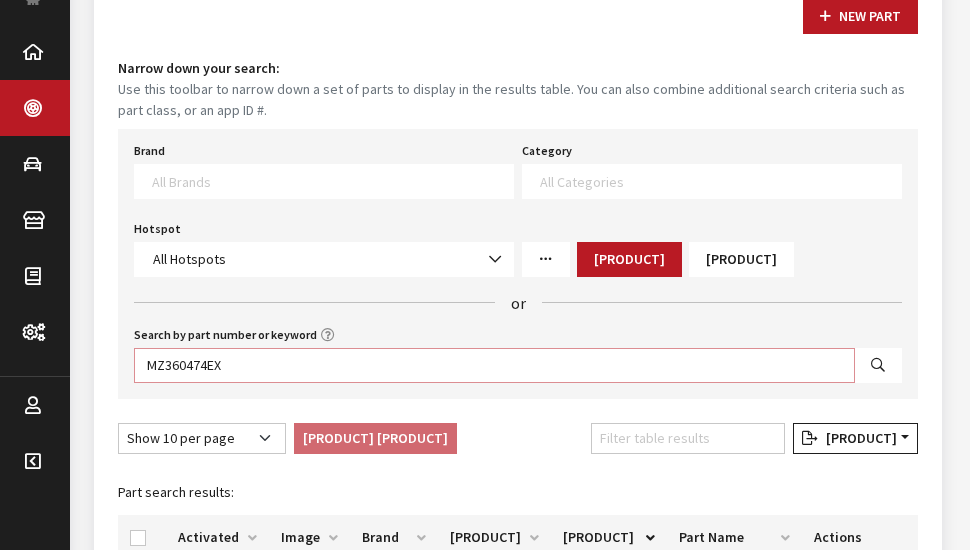 drag, startPoint x: 192, startPoint y: 364, endPoint x: 80, endPoint y: 358, distance: 112.1606 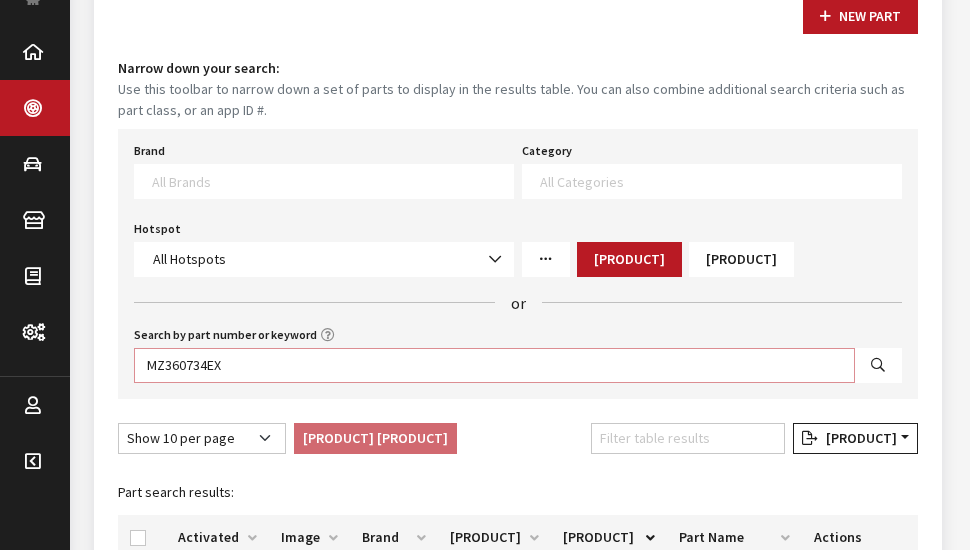 type on "MZ360734EX" 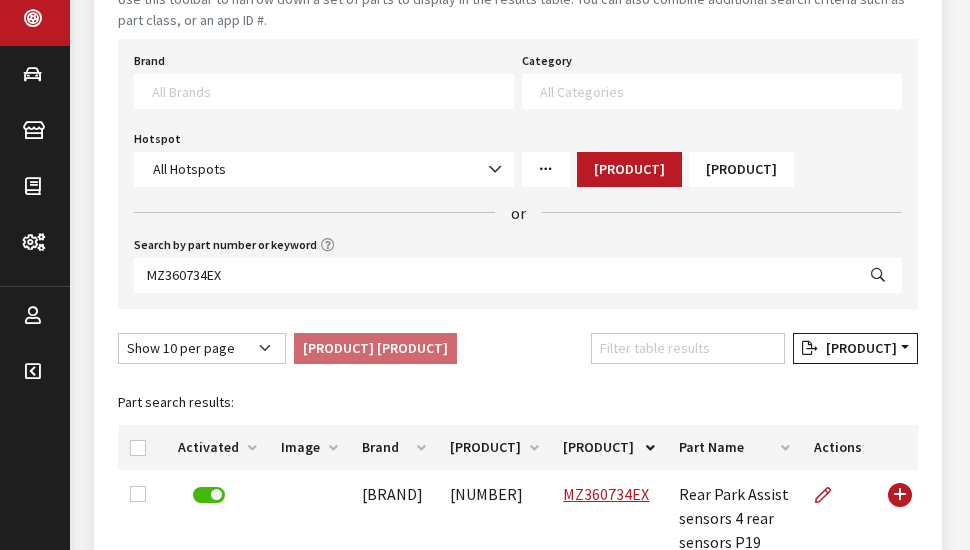 scroll, scrollTop: 500, scrollLeft: 0, axis: vertical 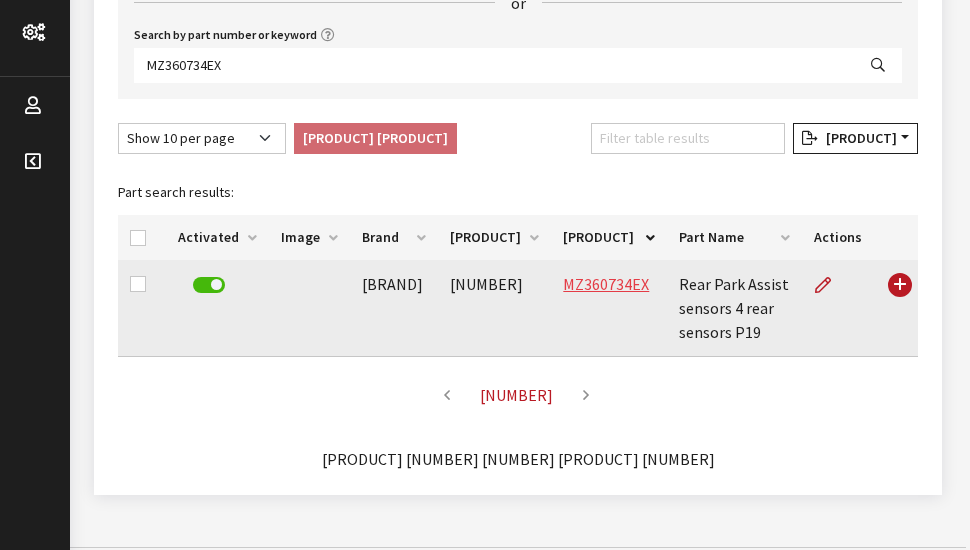 click on "MZ360734EX" at bounding box center [606, 284] 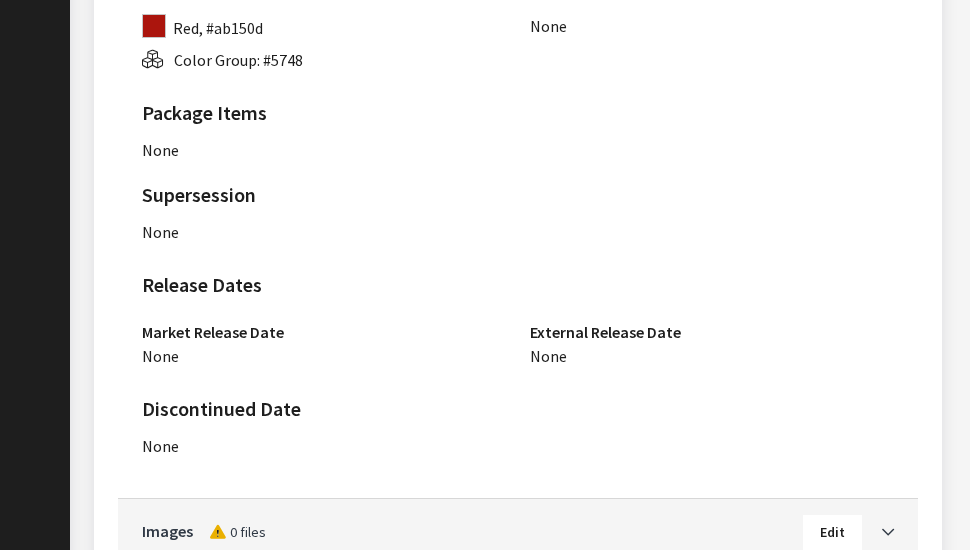scroll, scrollTop: 1500, scrollLeft: 0, axis: vertical 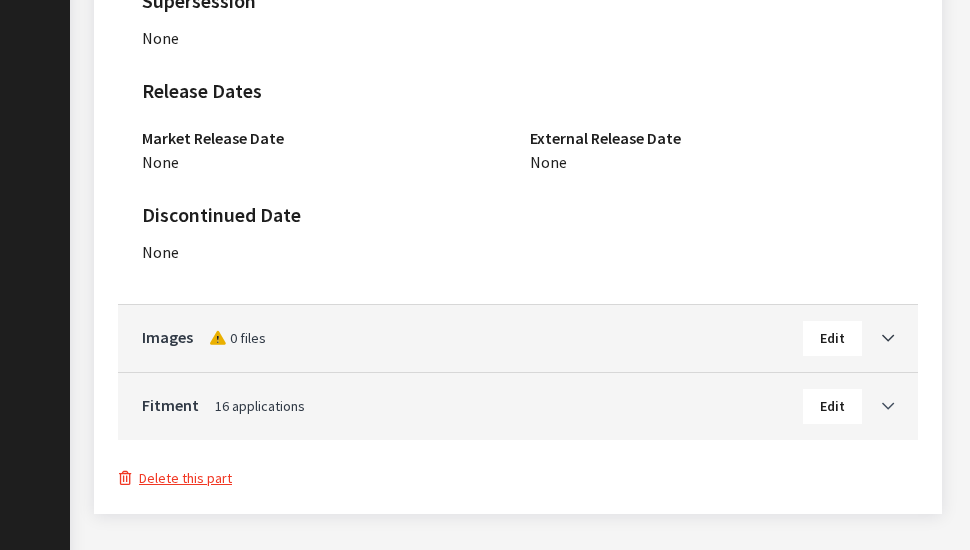 click at bounding box center [888, 407] 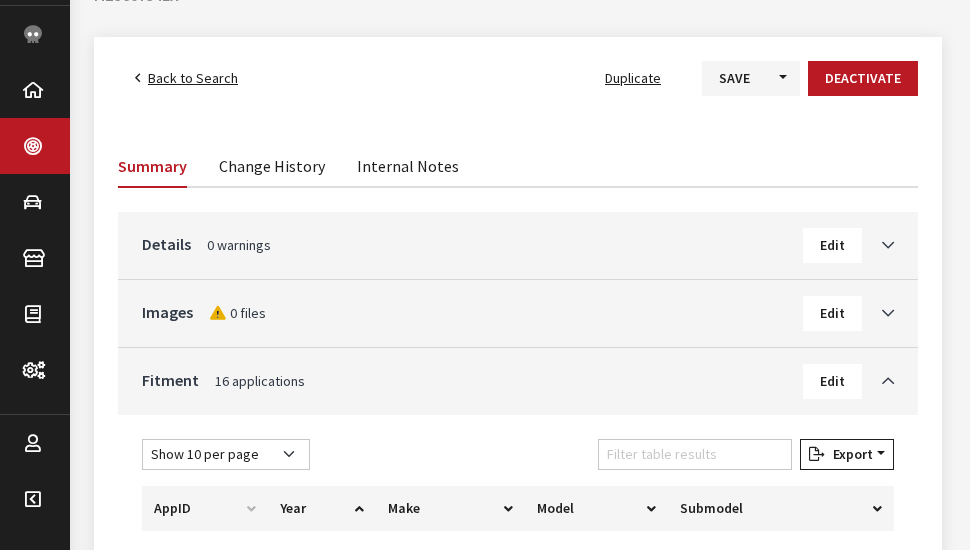 scroll, scrollTop: 0, scrollLeft: 0, axis: both 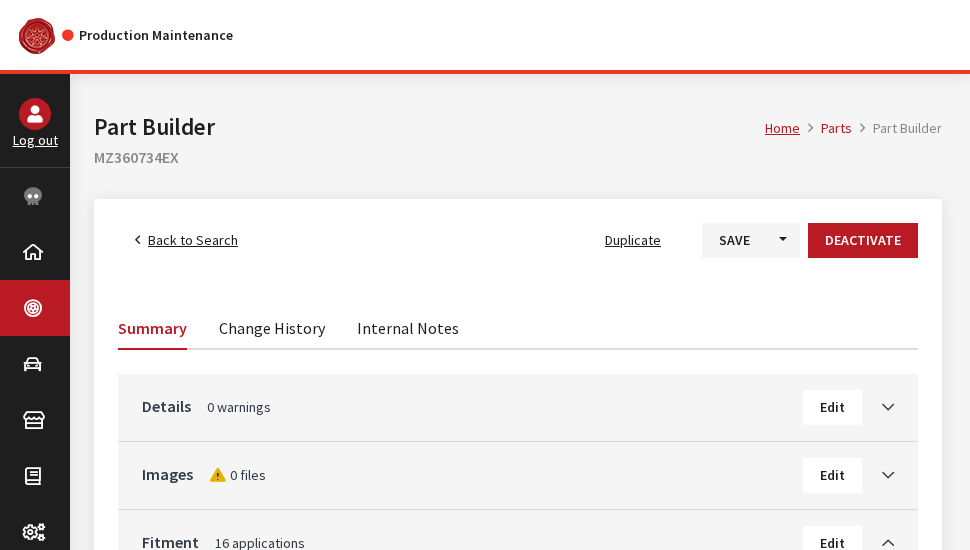 click on "Change History" at bounding box center (272, 327) 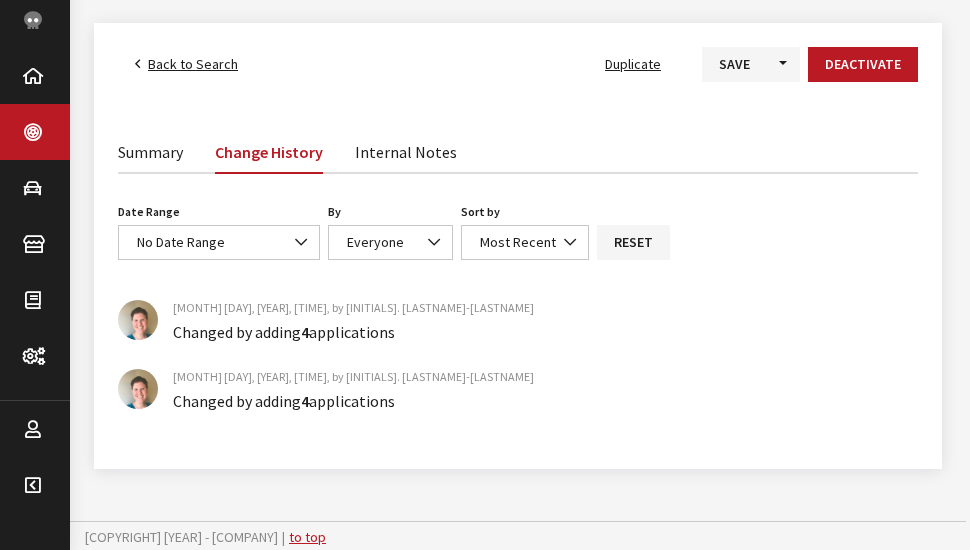 scroll, scrollTop: 177, scrollLeft: 0, axis: vertical 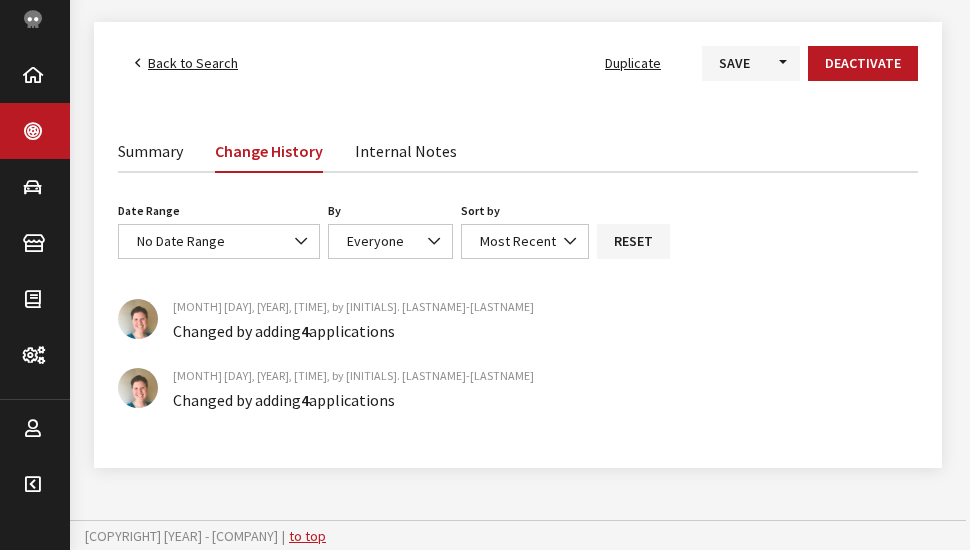 click on "Back to Search" at bounding box center (193, 63) 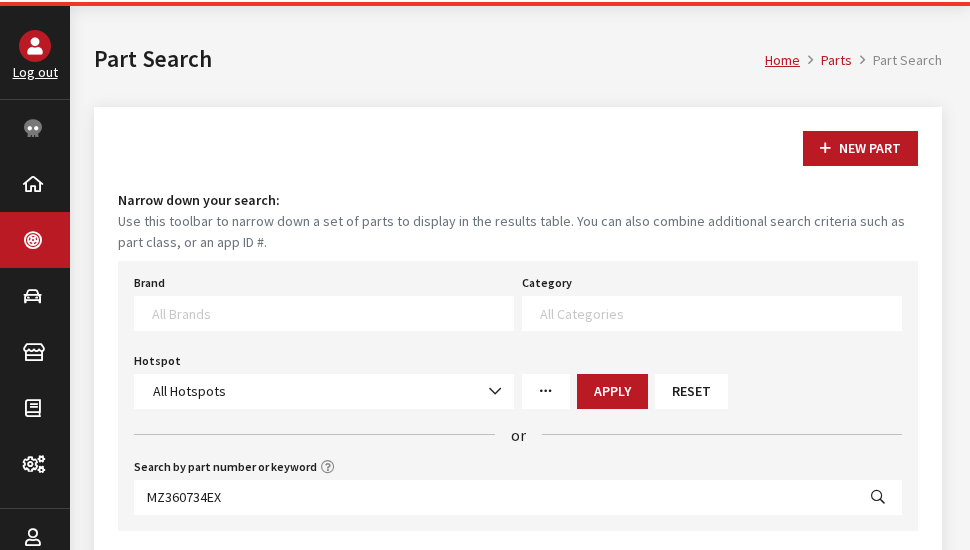 scroll, scrollTop: 100, scrollLeft: 0, axis: vertical 